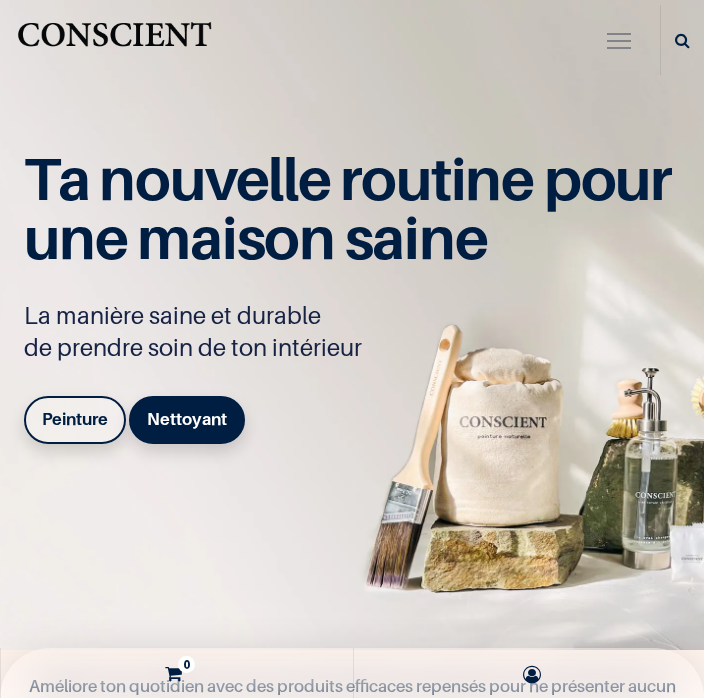 scroll, scrollTop: 0, scrollLeft: 0, axis: both 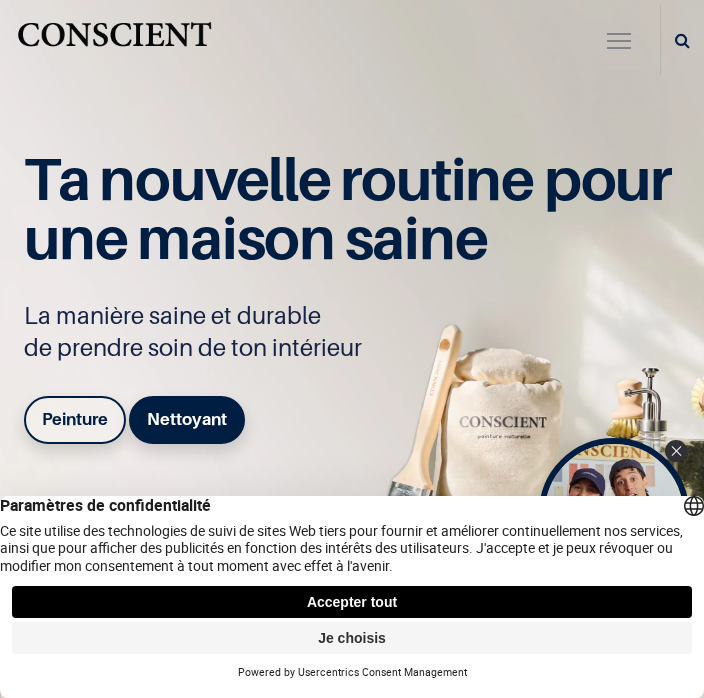click on "Accepter tout" at bounding box center [352, 602] 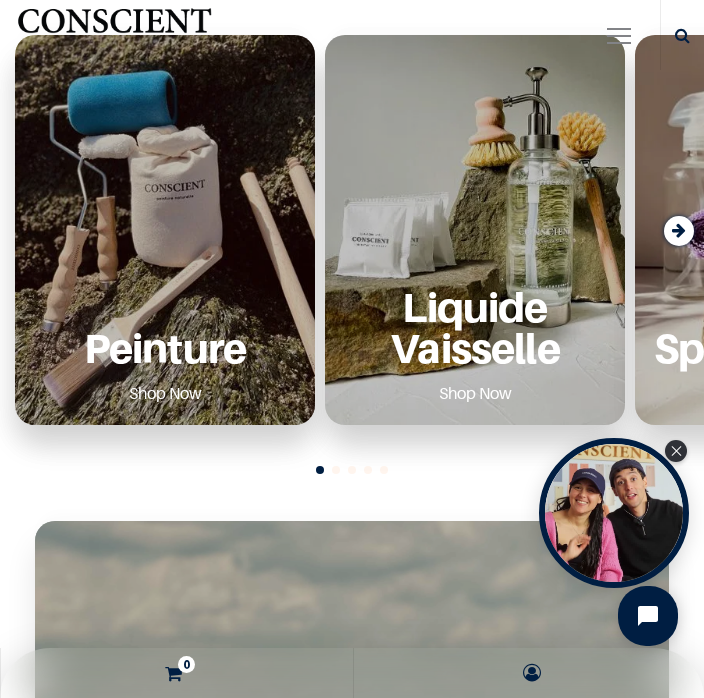 scroll, scrollTop: 758, scrollLeft: 0, axis: vertical 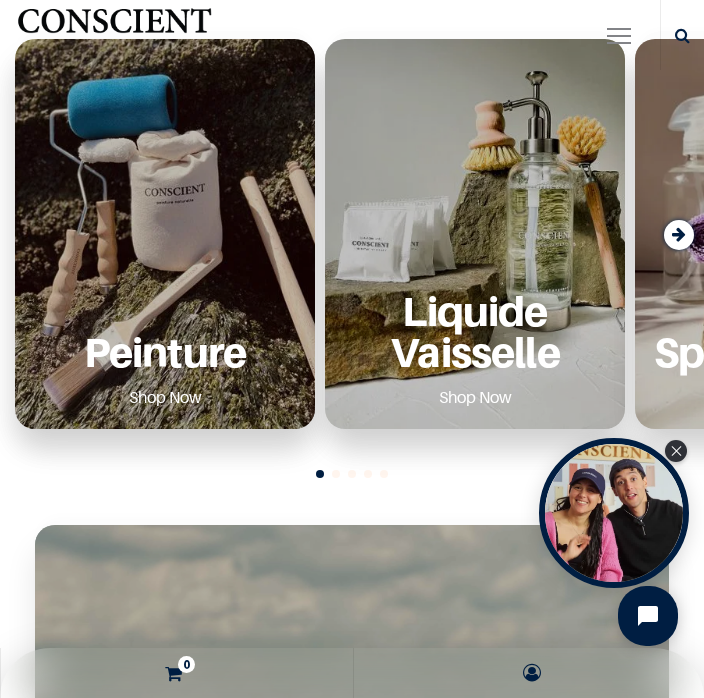 click on "Peinture" at bounding box center [165, 351] 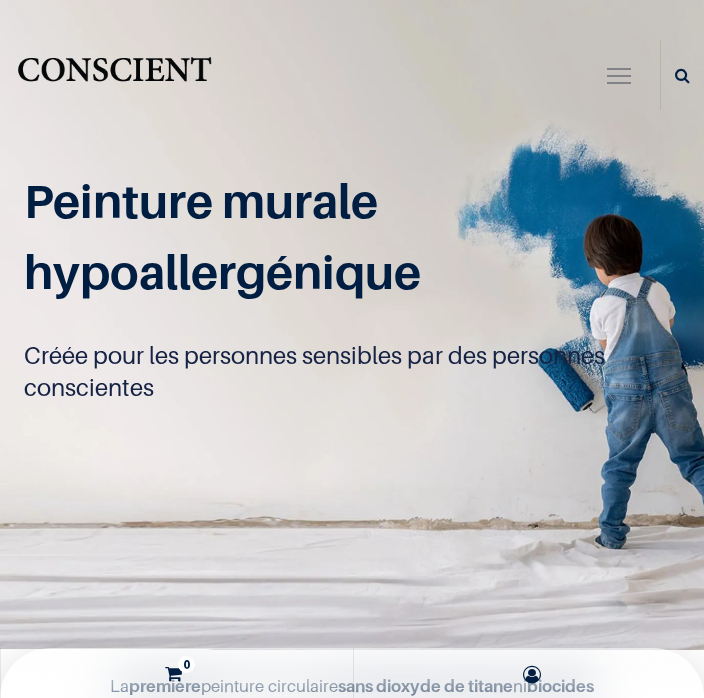 scroll, scrollTop: 0, scrollLeft: 0, axis: both 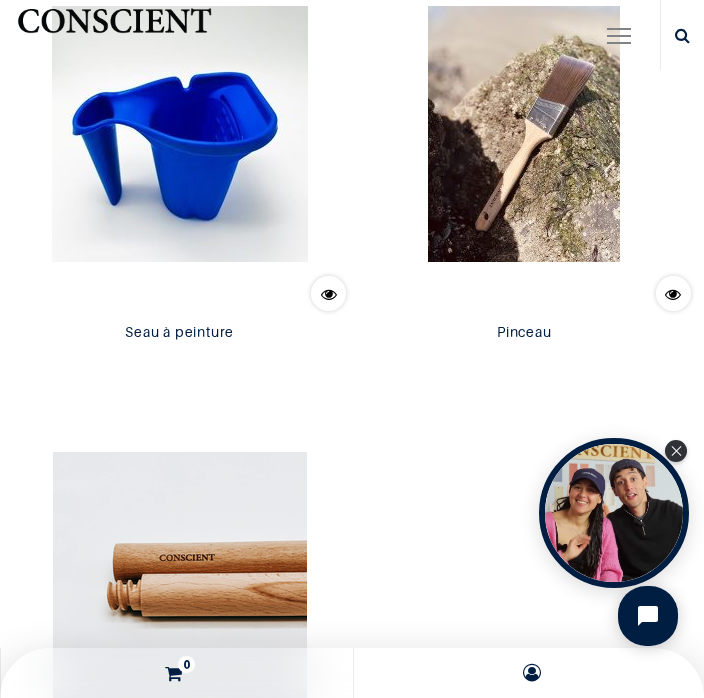 click at bounding box center (180, 134) 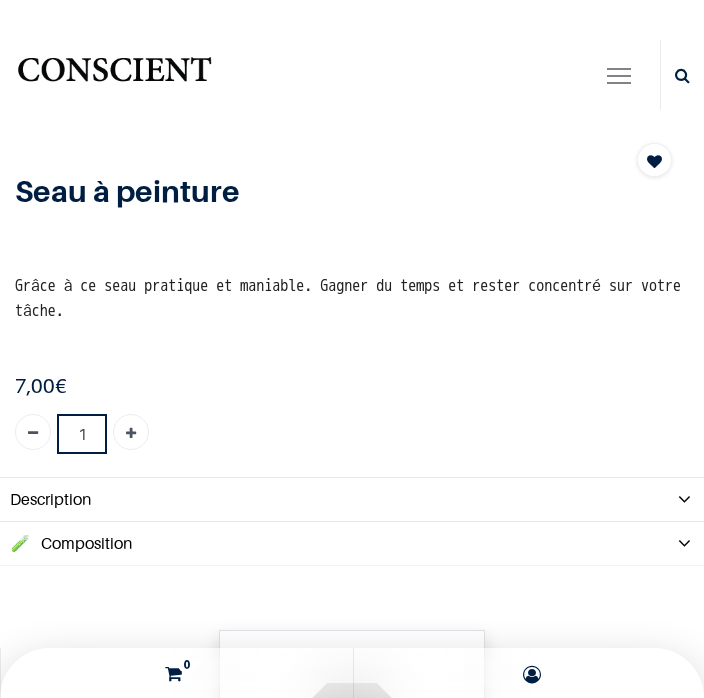 scroll, scrollTop: 0, scrollLeft: 0, axis: both 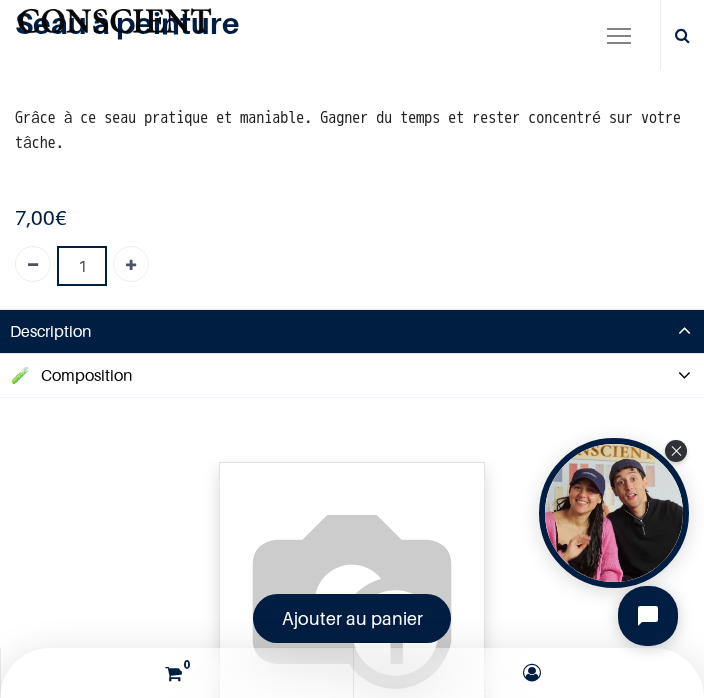 click on "Description" at bounding box center [300, 331] 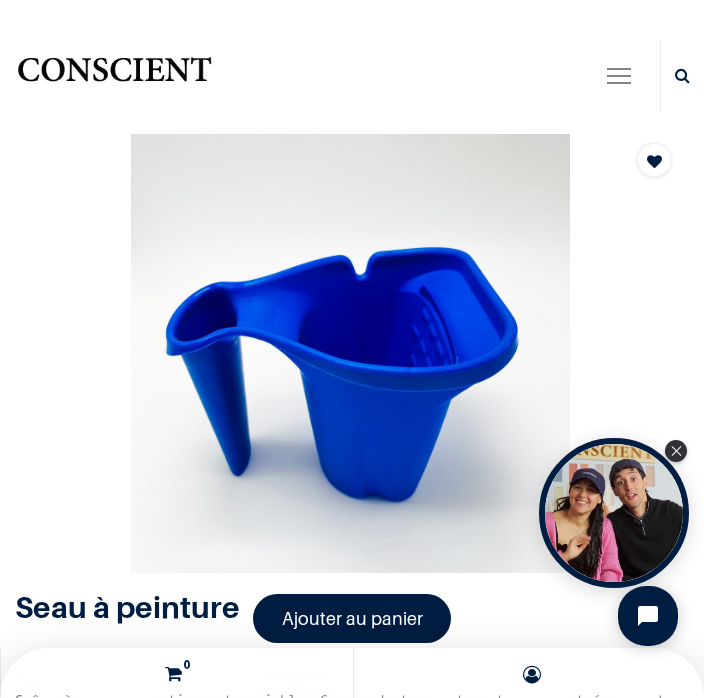 scroll, scrollTop: 0, scrollLeft: 0, axis: both 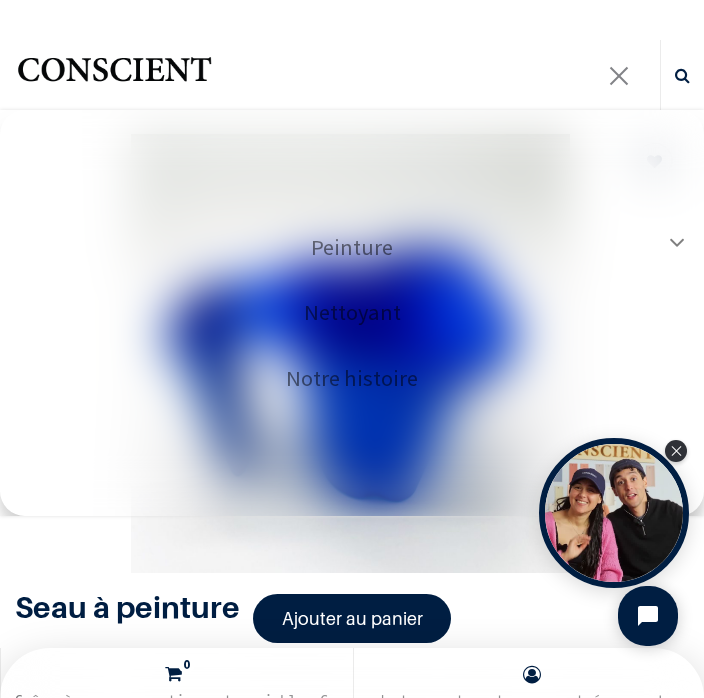 click on "Notre histoire" at bounding box center (352, 379) 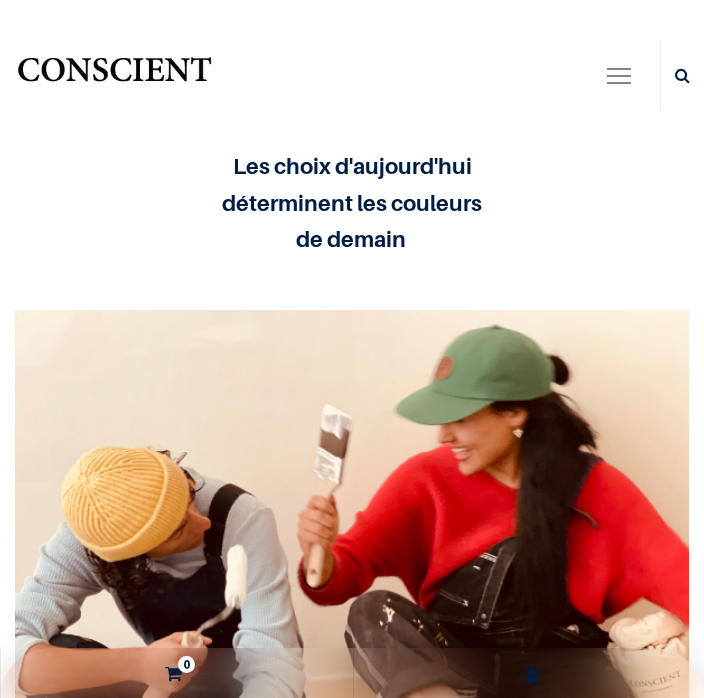 scroll, scrollTop: 0, scrollLeft: 0, axis: both 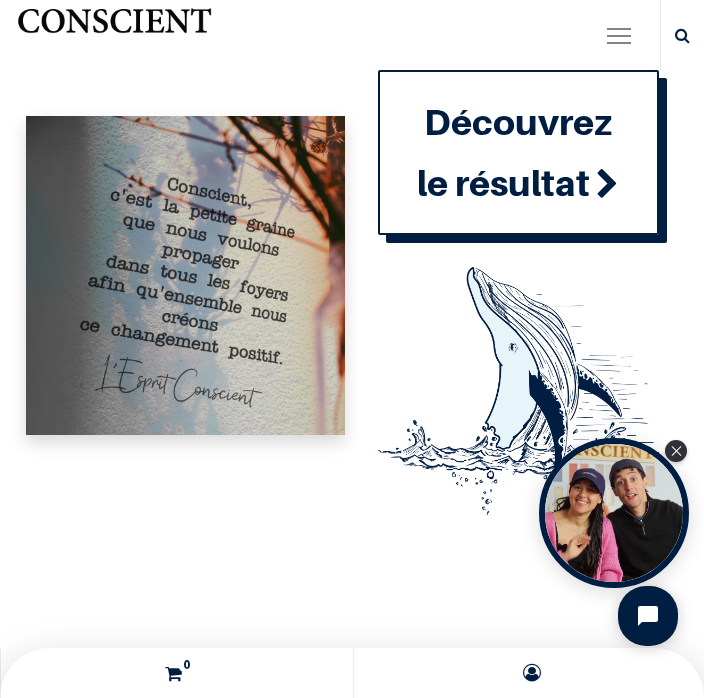 click on "Découvrez le résultat" at bounding box center (518, 152) 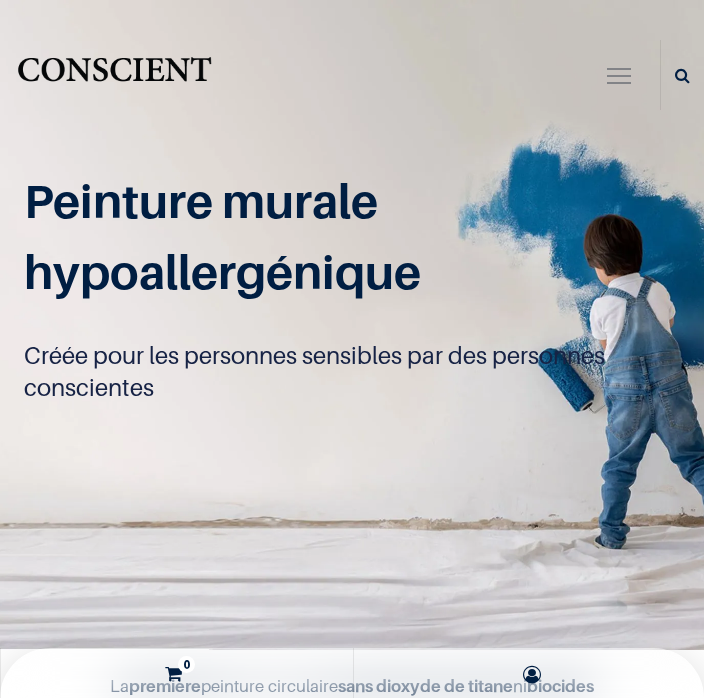 scroll, scrollTop: 0, scrollLeft: 0, axis: both 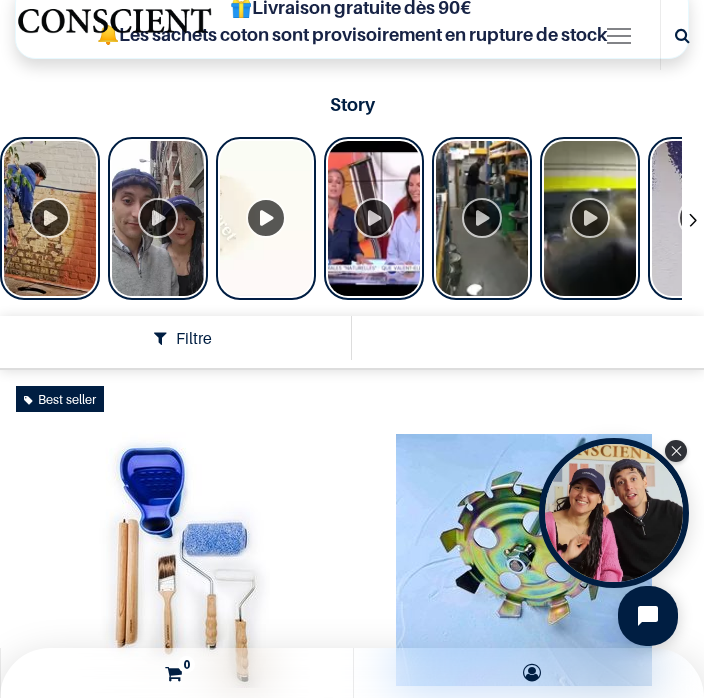click at bounding box center (50, 218) 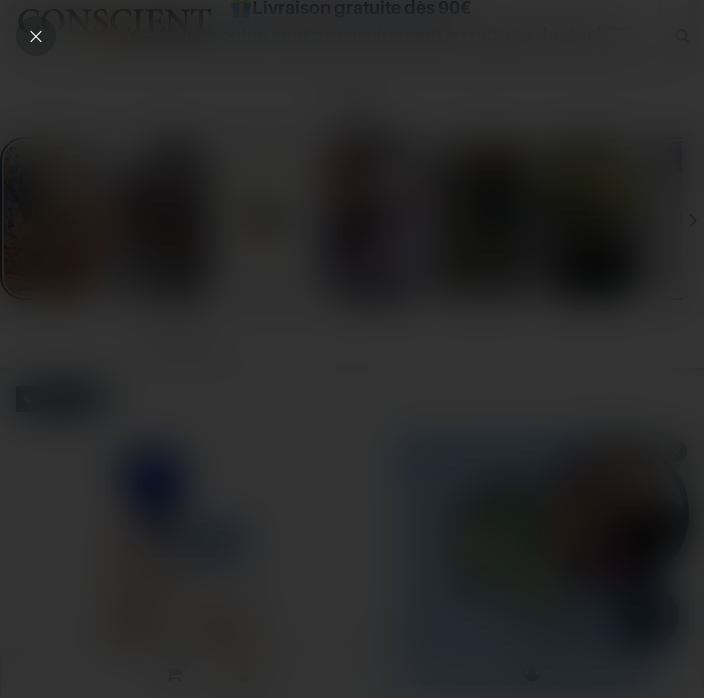 click 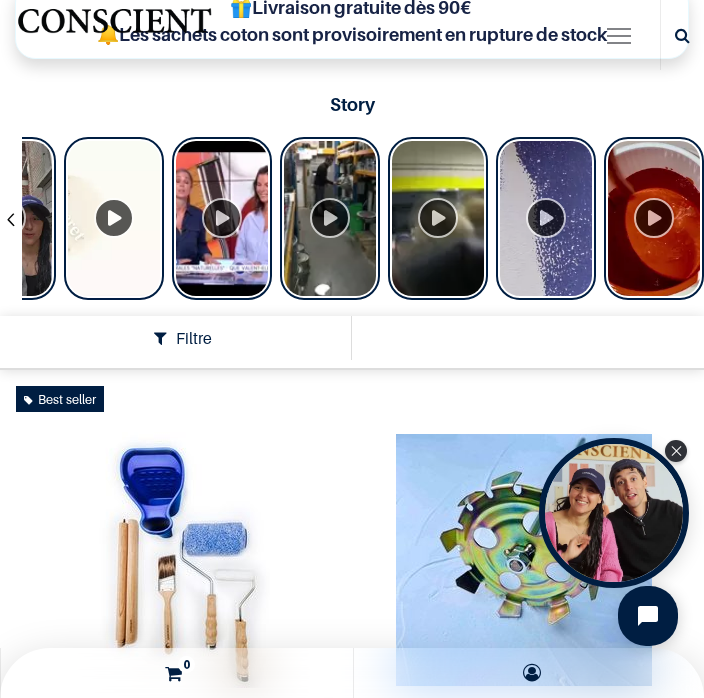 scroll, scrollTop: 0, scrollLeft: 152, axis: horizontal 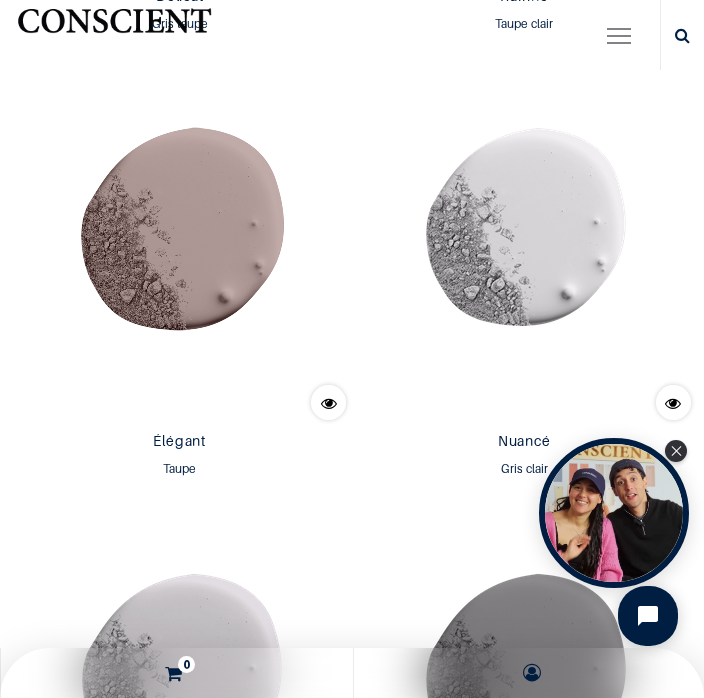 click on "Élégant" at bounding box center [180, 444] 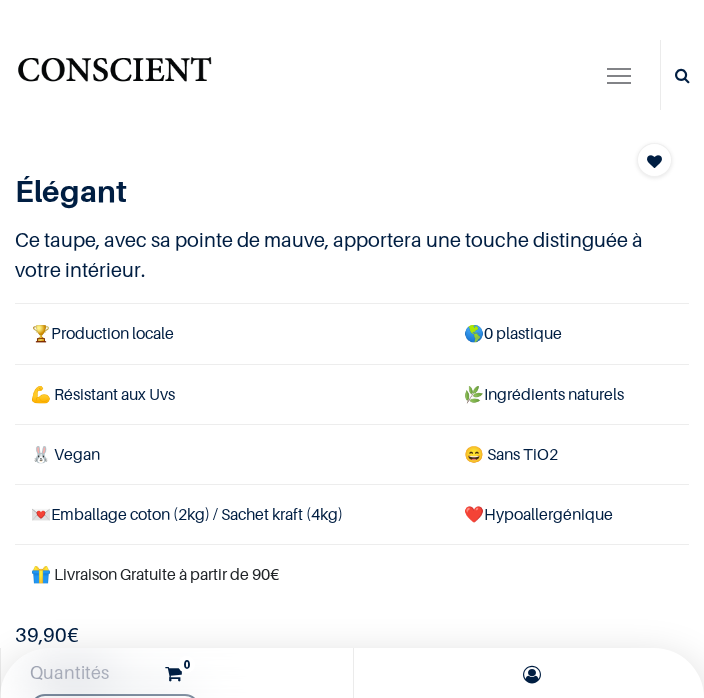 scroll, scrollTop: 0, scrollLeft: 0, axis: both 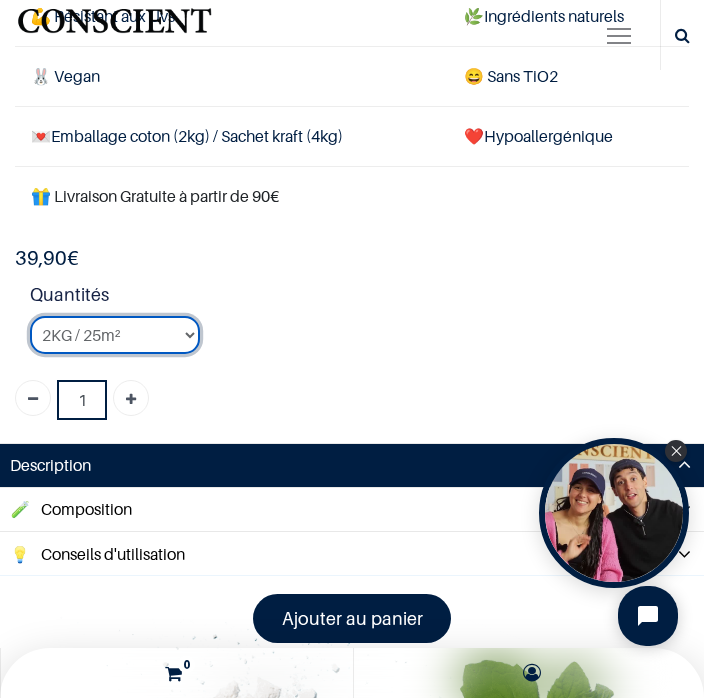click on "2KG / 25m²
4KG / 50m²
8KG / 100m²
Testeur" at bounding box center [115, 335] 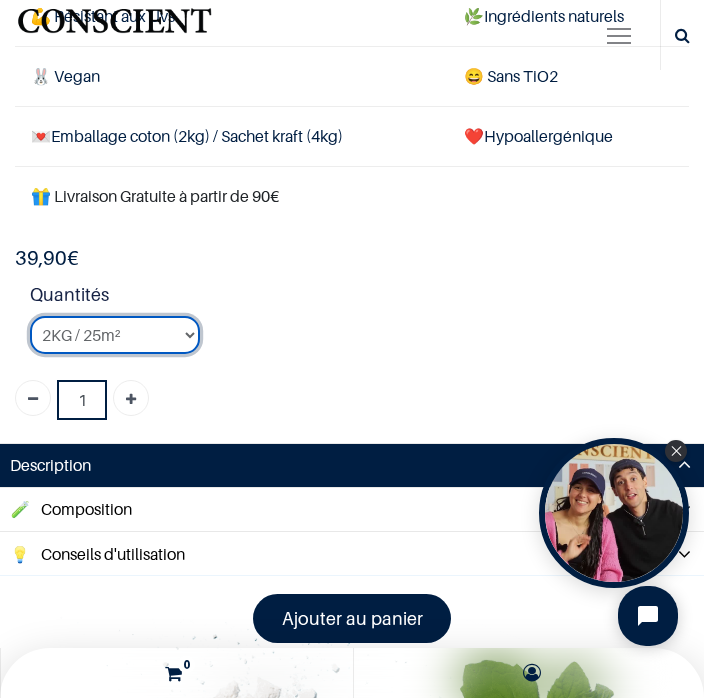 click on "2KG / 25m²
4KG / 50m²
8KG / 100m²
Testeur" at bounding box center (115, 335) 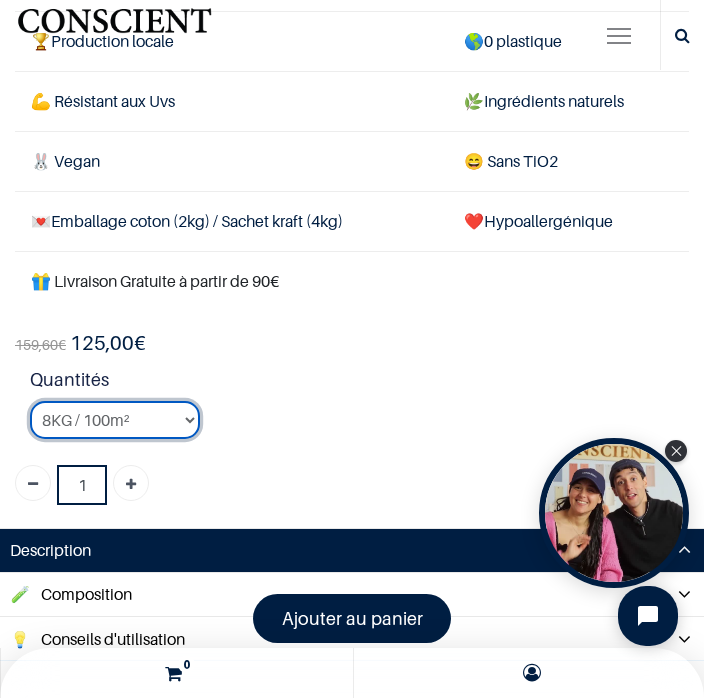 scroll, scrollTop: 652, scrollLeft: 0, axis: vertical 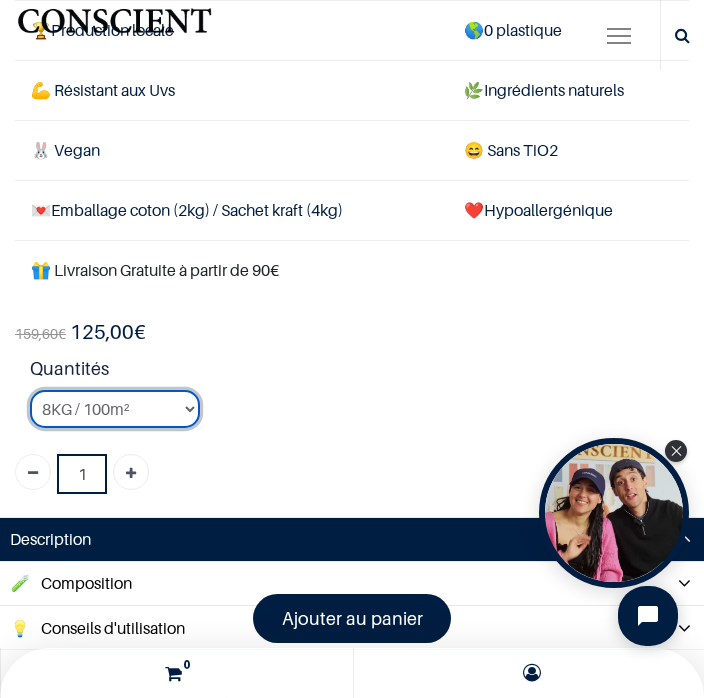click on "2KG / 25m²
4KG / 50m²
8KG / 100m²
Testeur" at bounding box center [115, 409] 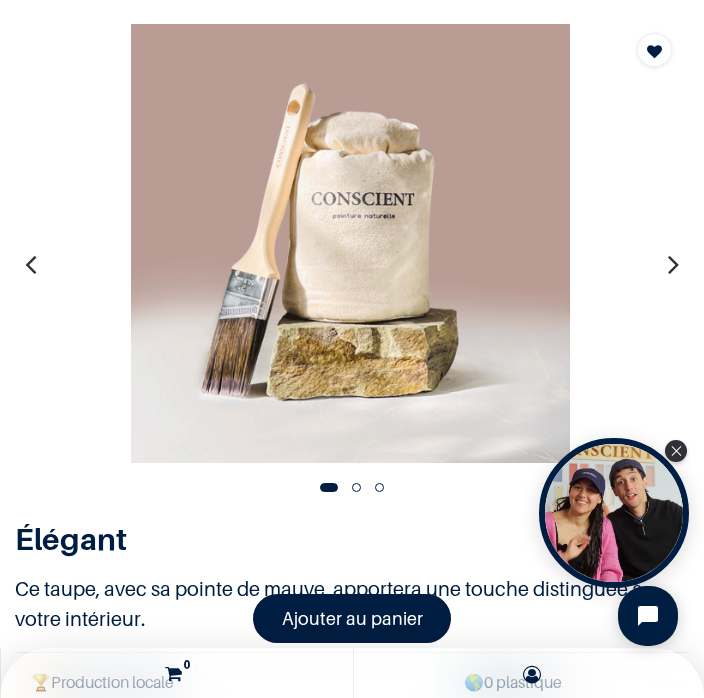 scroll, scrollTop: 109, scrollLeft: 0, axis: vertical 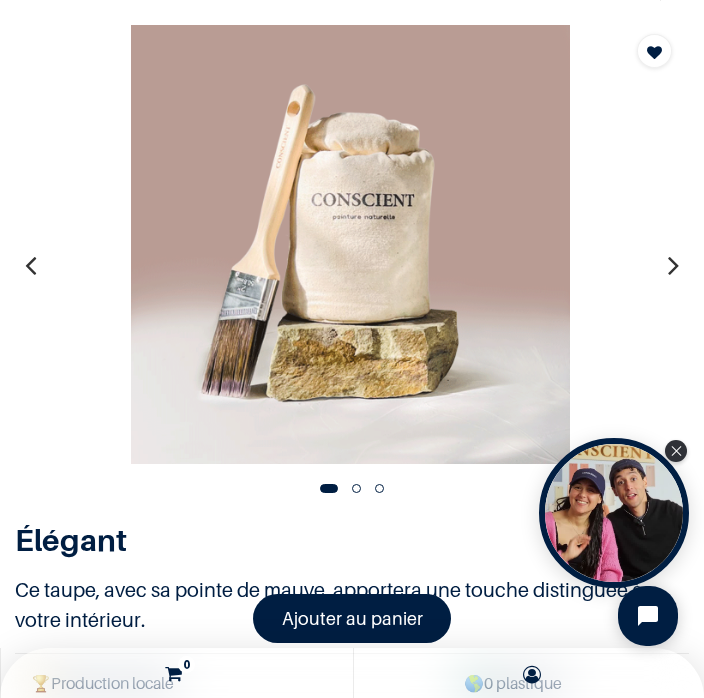 click at bounding box center [673, 265] 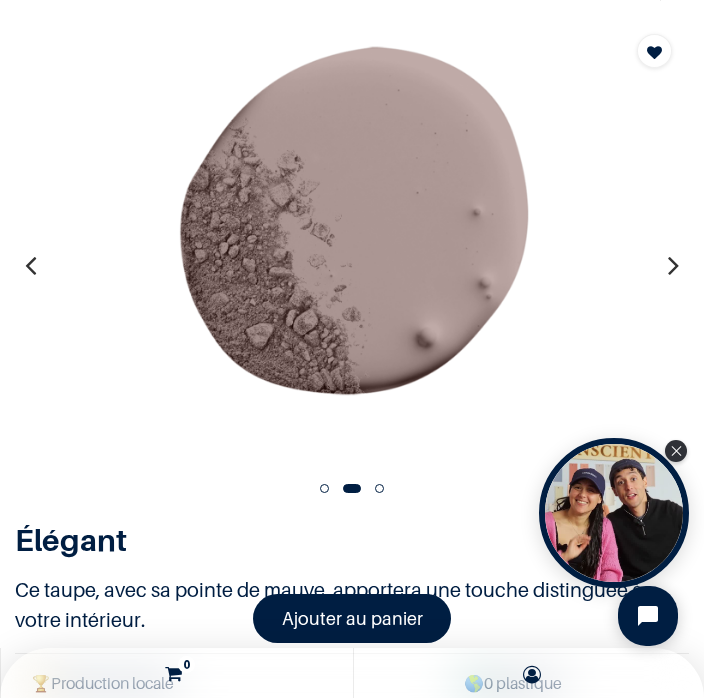 click at bounding box center (673, 265) 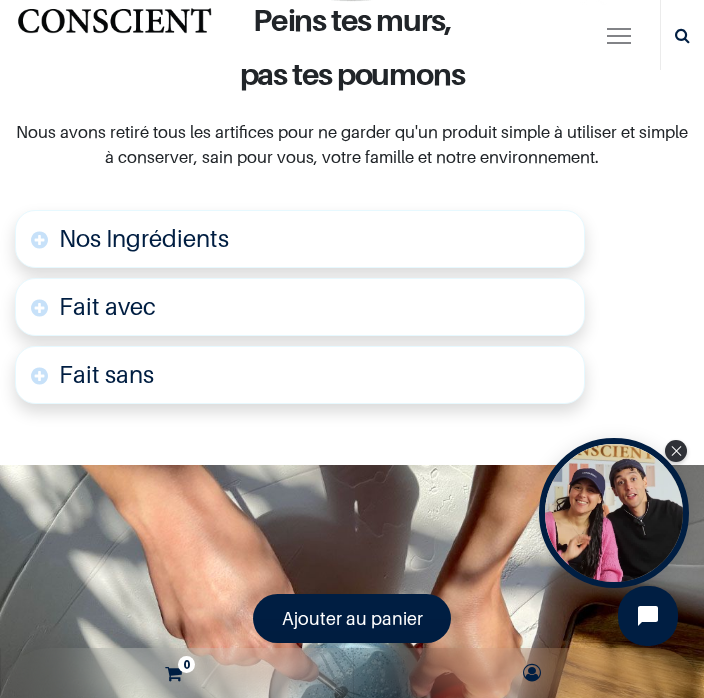 scroll, scrollTop: 1810, scrollLeft: 0, axis: vertical 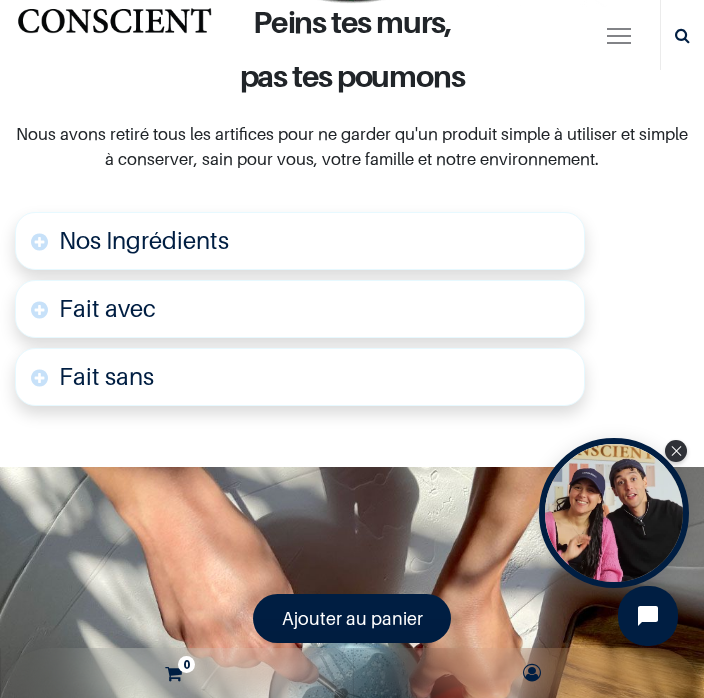 click on "Fait avec" at bounding box center [300, 309] 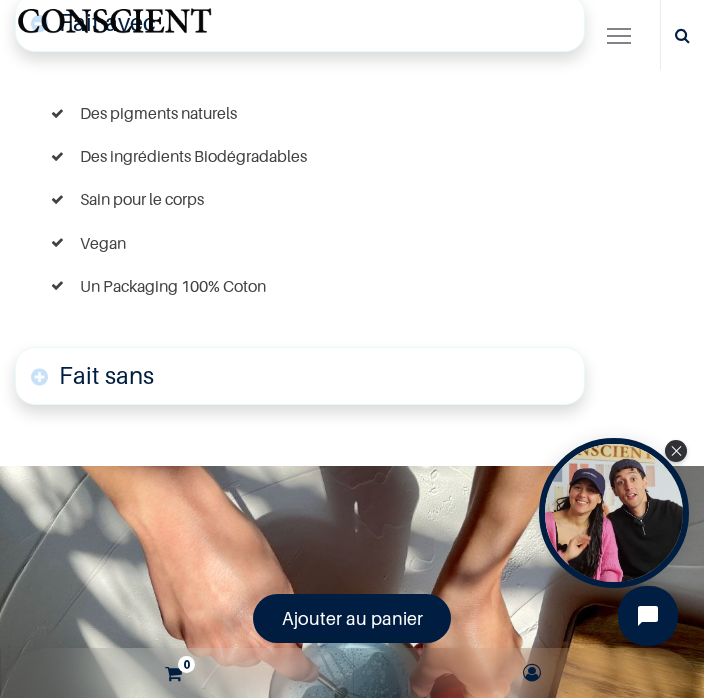 scroll, scrollTop: 2110, scrollLeft: 0, axis: vertical 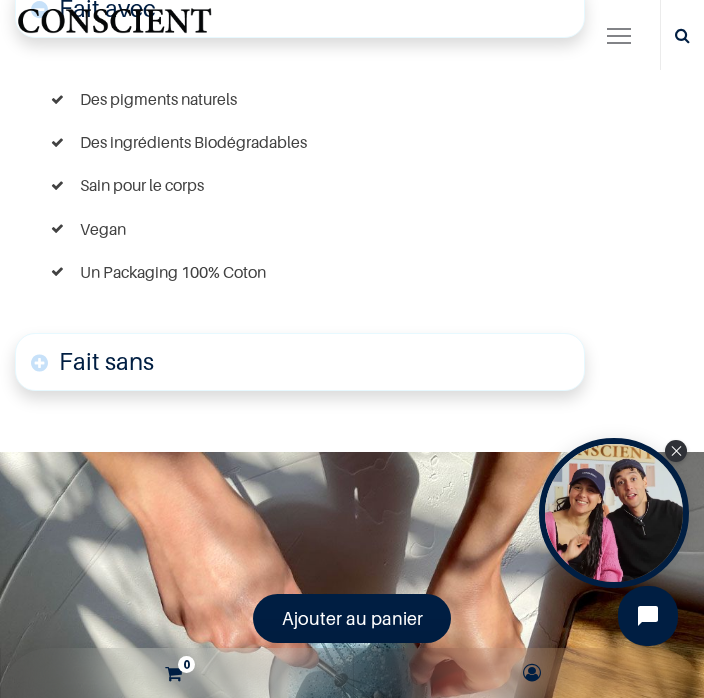 click on "Fait sans" at bounding box center [300, 362] 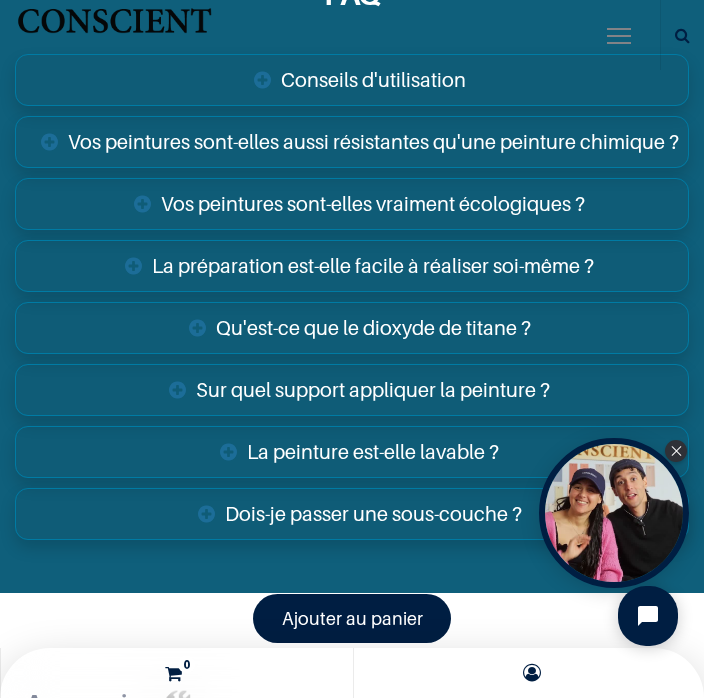 scroll, scrollTop: 4263, scrollLeft: 0, axis: vertical 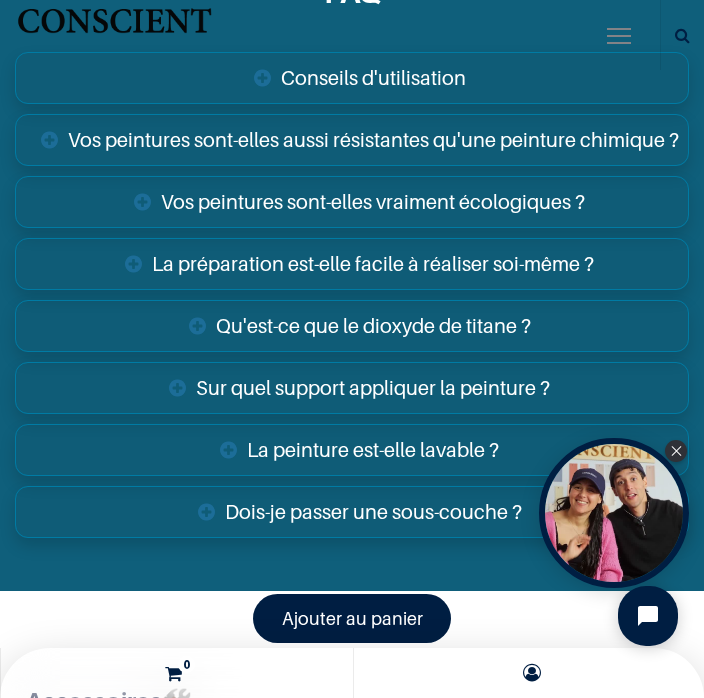 click on "La préparation est-elle facile à réaliser soi-même ?" at bounding box center [352, 264] 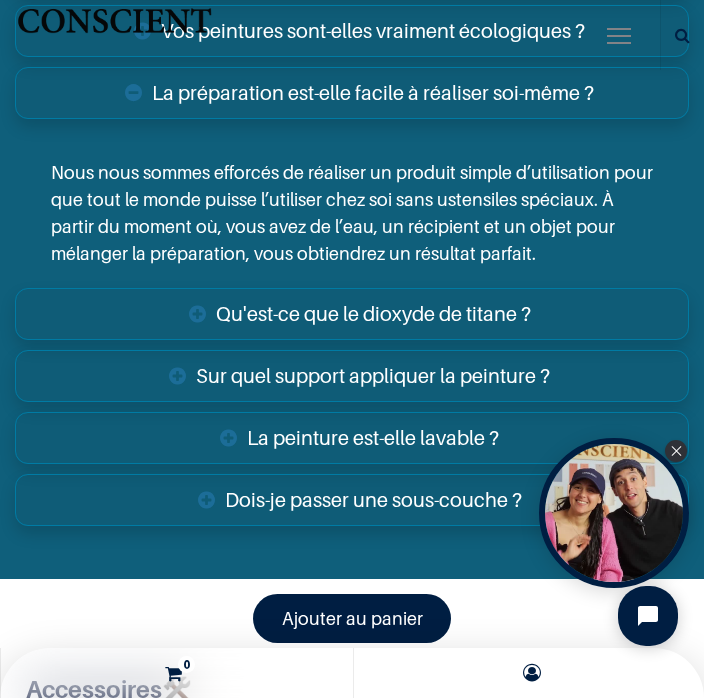 scroll, scrollTop: 4436, scrollLeft: 0, axis: vertical 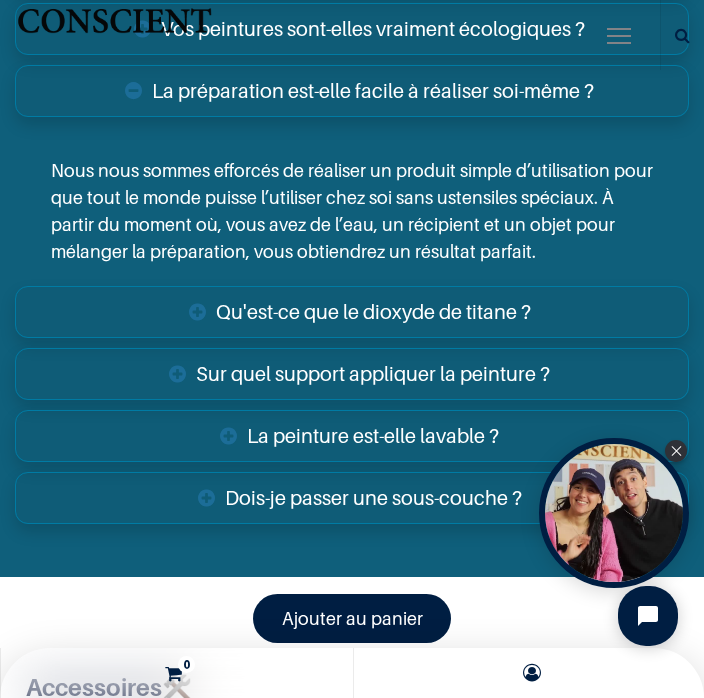 click on "Qu'est-ce que le dioxyde de titane ?" at bounding box center (352, 312) 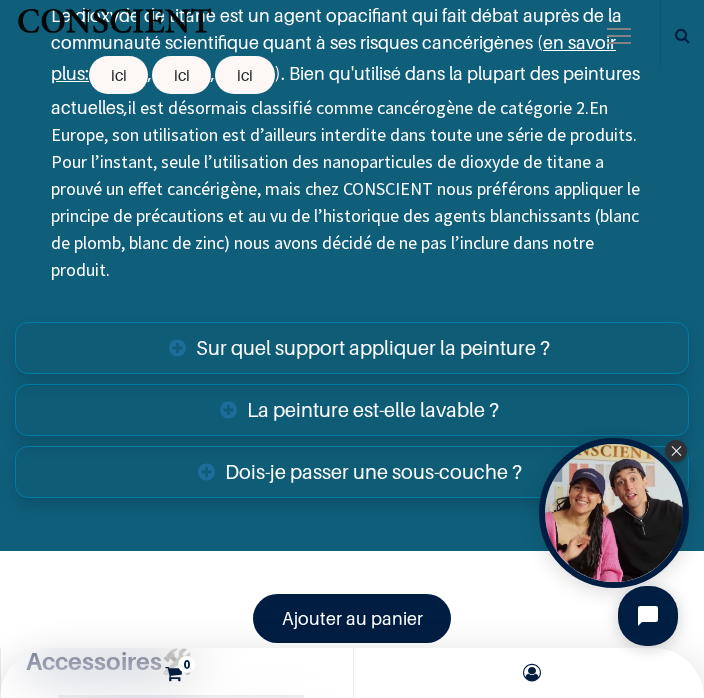 scroll, scrollTop: 4814, scrollLeft: 0, axis: vertical 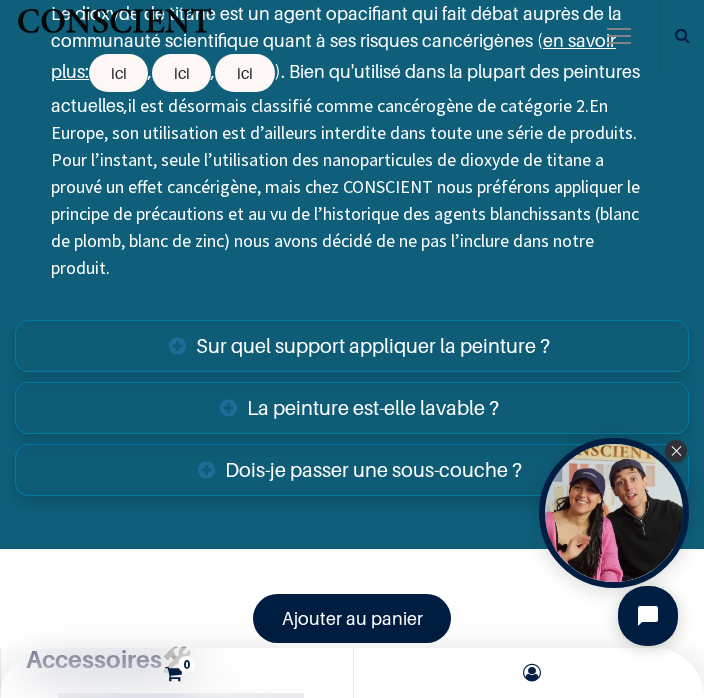 click on "Sur quel support appliquer la peinture ?" at bounding box center [352, 346] 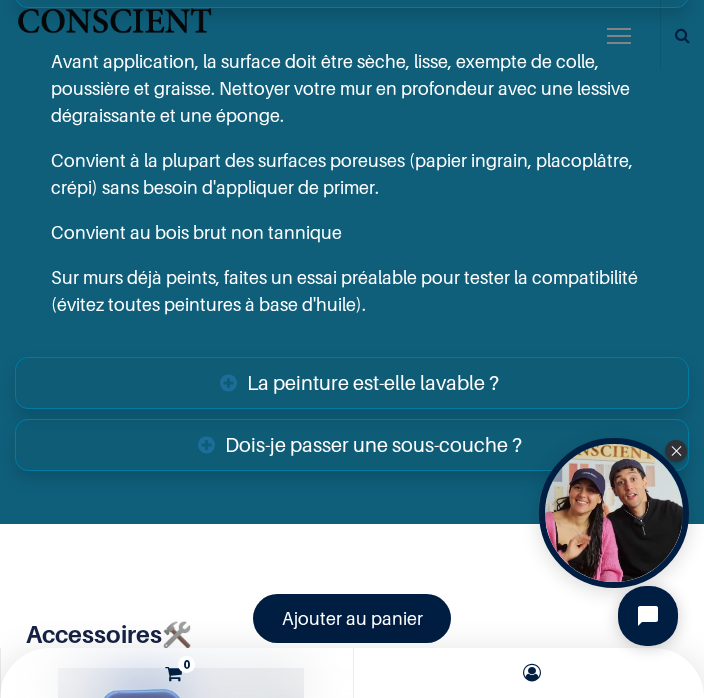 scroll, scrollTop: 5183, scrollLeft: 0, axis: vertical 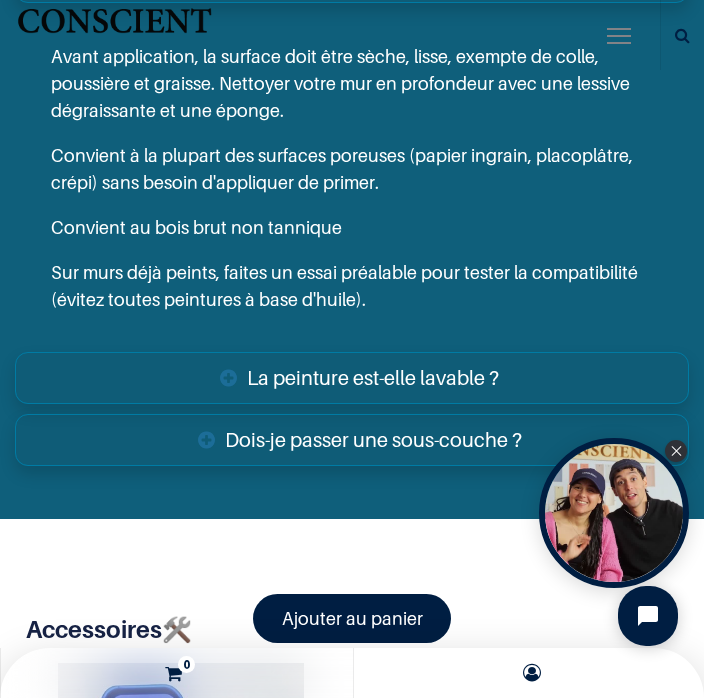 click on "La peinture est-elle lavable ?" at bounding box center (352, 378) 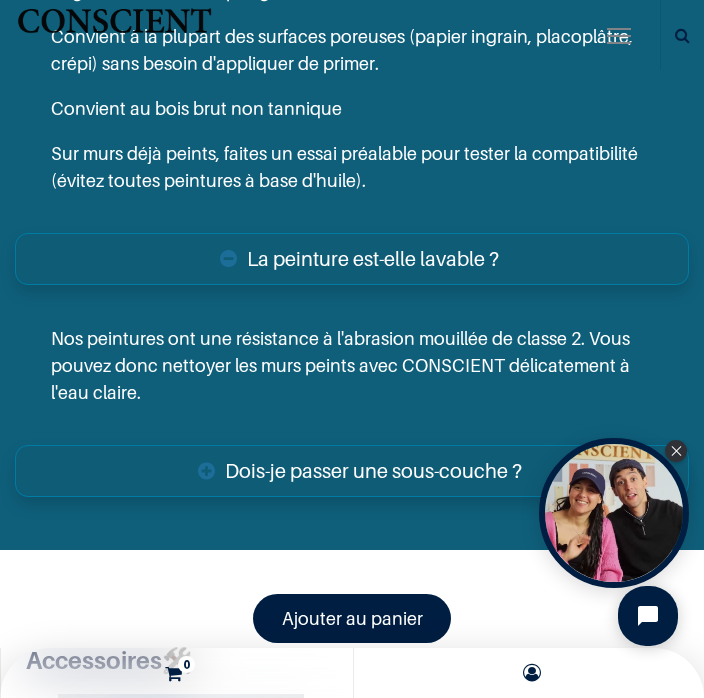 scroll, scrollTop: 5371, scrollLeft: 0, axis: vertical 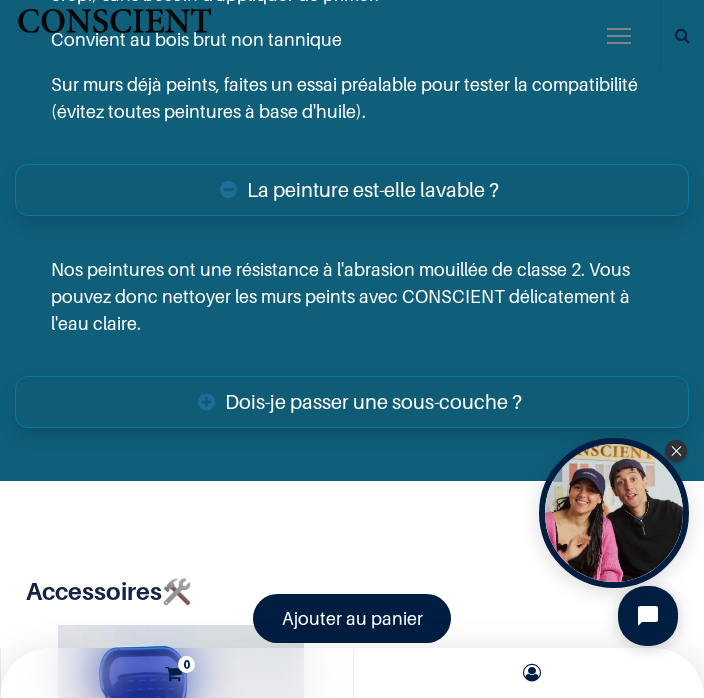 click on "Dois-je passer une sous-couche ?" at bounding box center [352, 402] 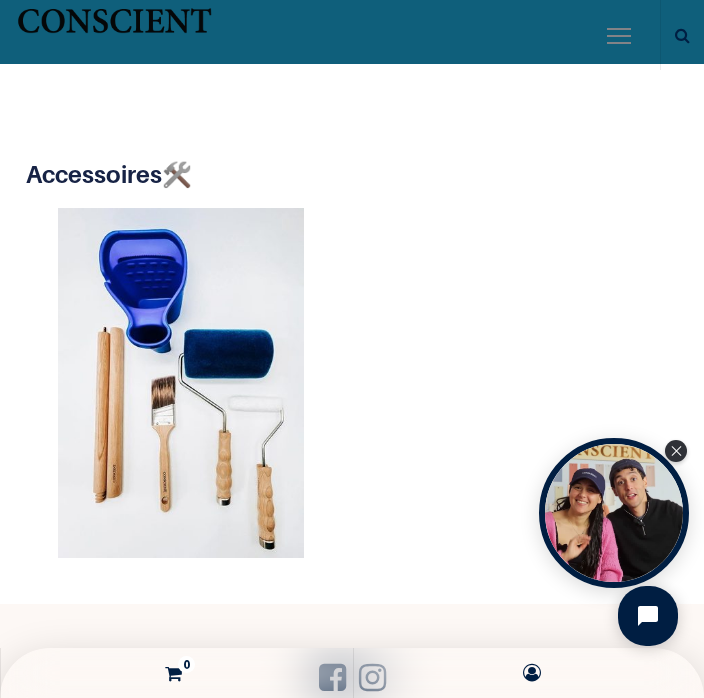scroll, scrollTop: 5895, scrollLeft: 0, axis: vertical 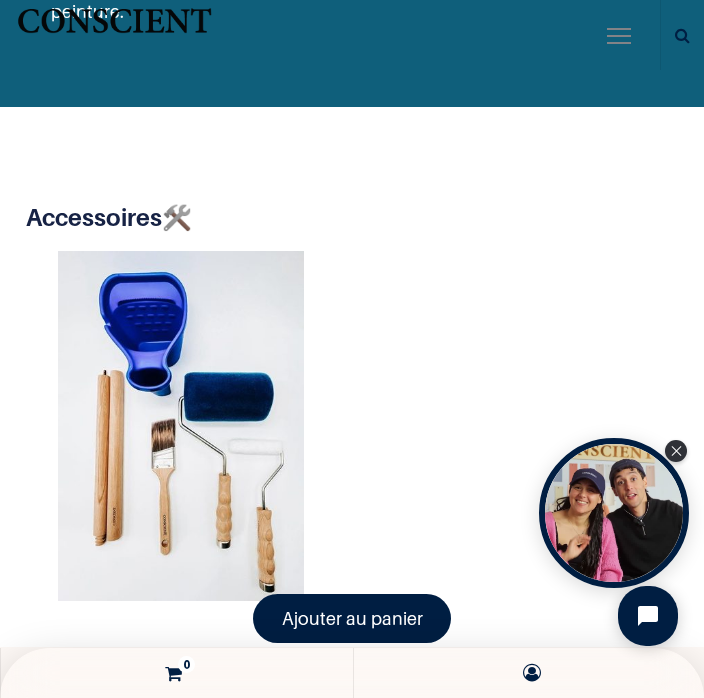 click at bounding box center (181, 426) 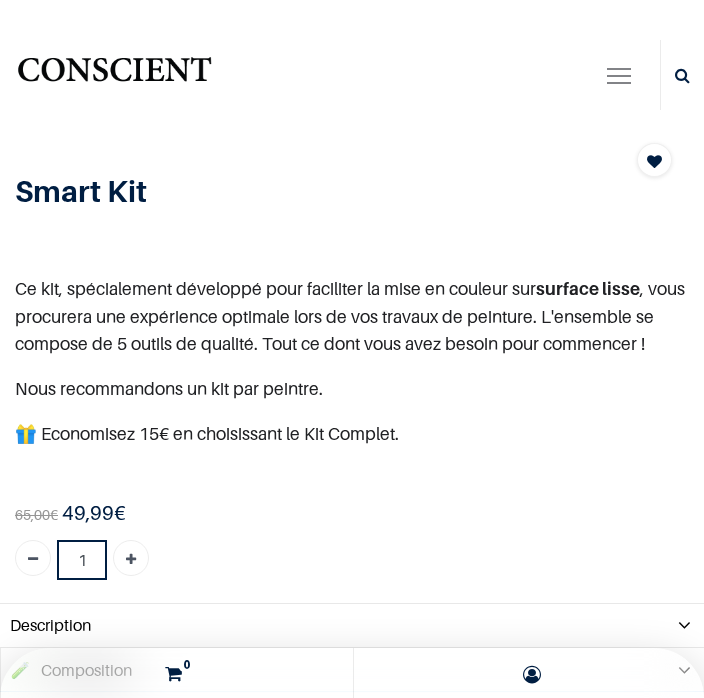 scroll, scrollTop: 0, scrollLeft: 0, axis: both 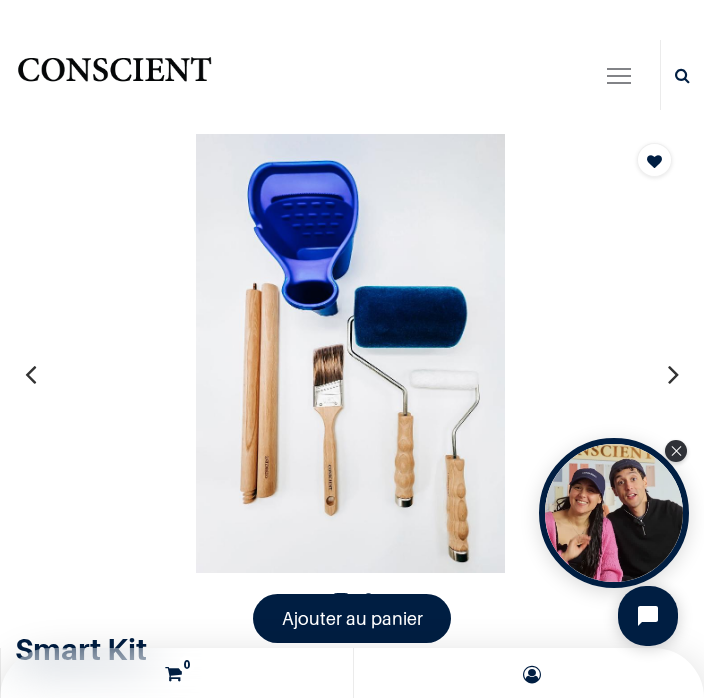 click at bounding box center (673, 374) 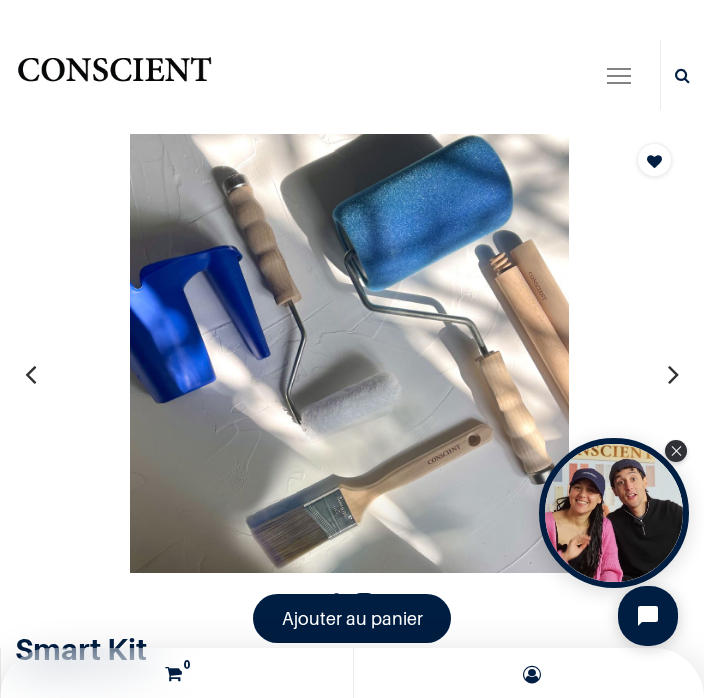 click at bounding box center [673, 374] 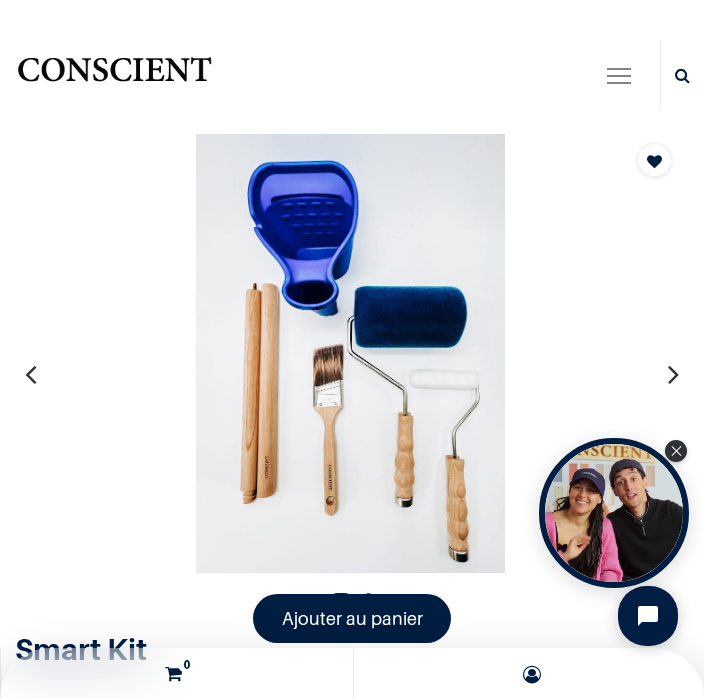 click at bounding box center (673, 374) 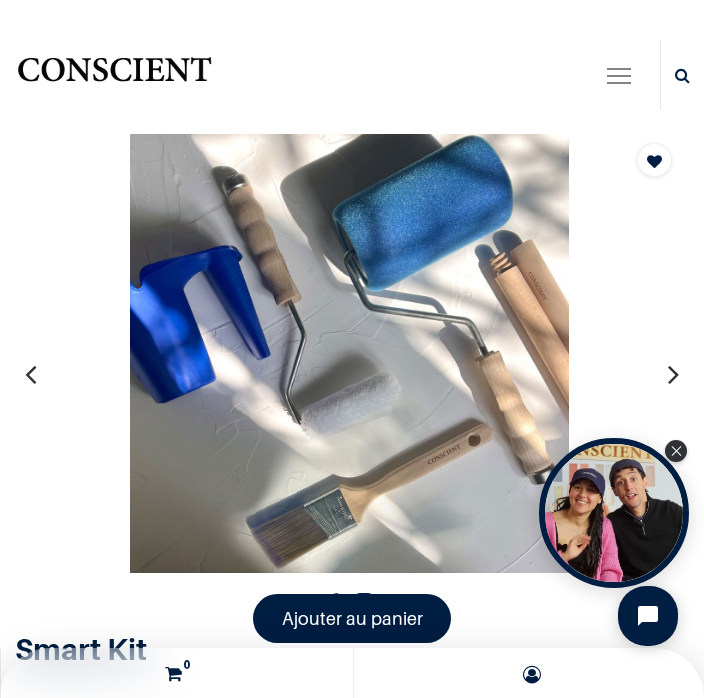 click at bounding box center (673, 374) 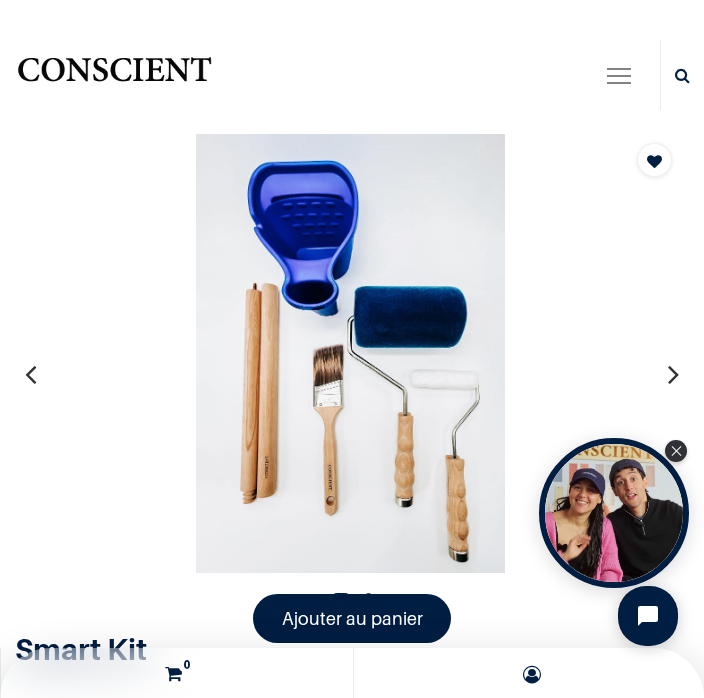 click at bounding box center (673, 374) 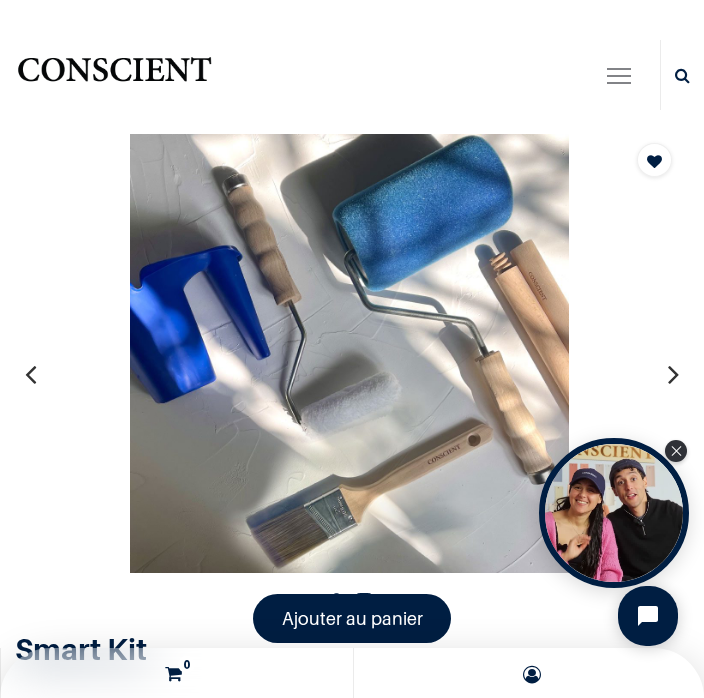 click at bounding box center (673, 374) 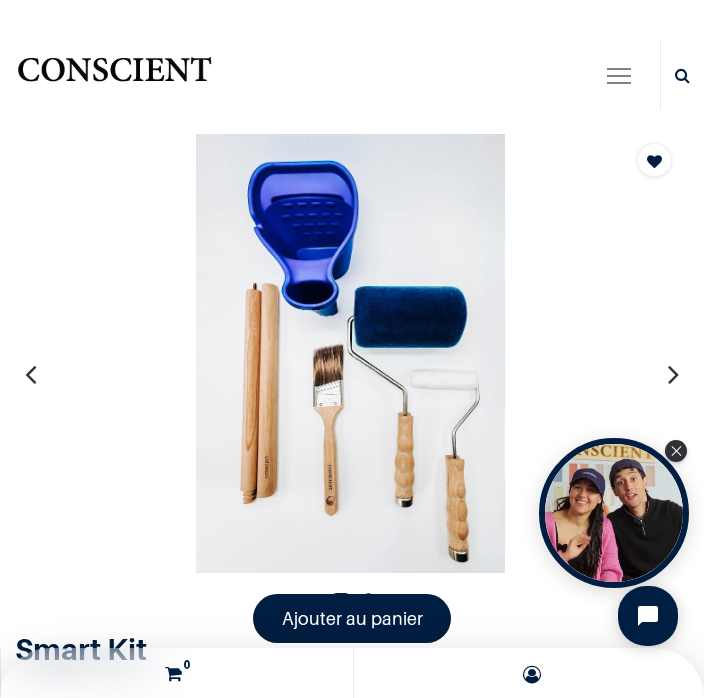 click at bounding box center [673, 374] 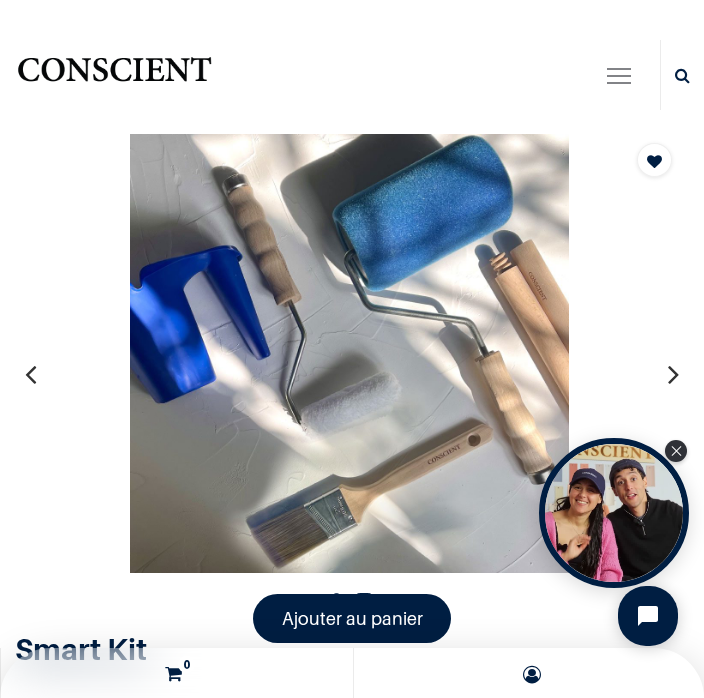 scroll, scrollTop: 0, scrollLeft: 0, axis: both 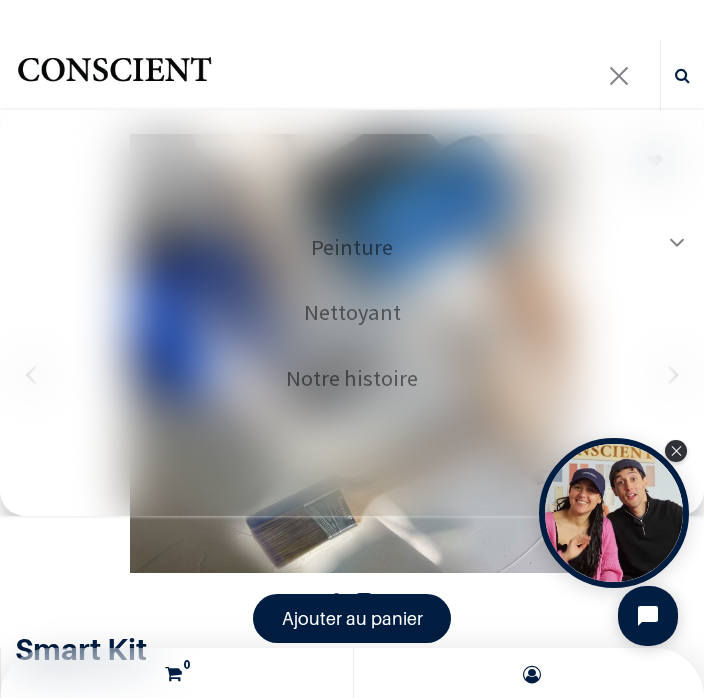 click at bounding box center (619, 78) 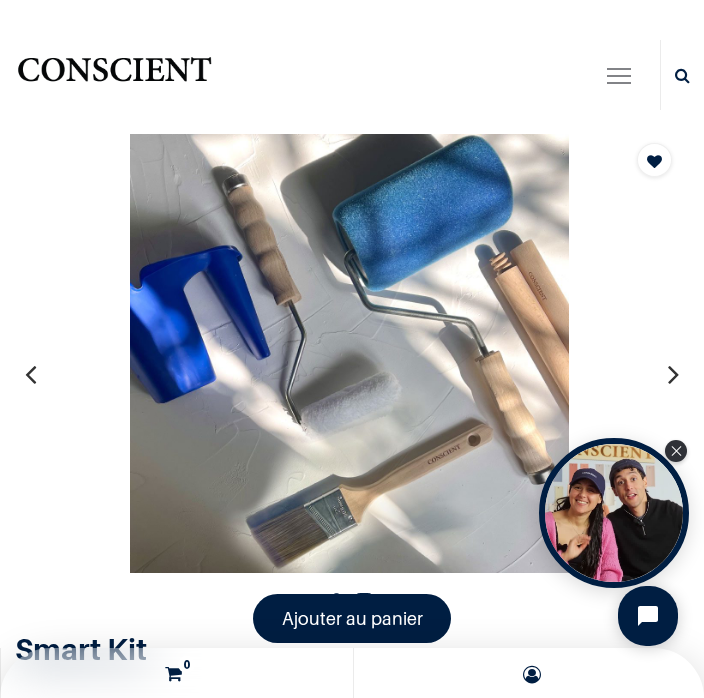 scroll, scrollTop: 0, scrollLeft: 0, axis: both 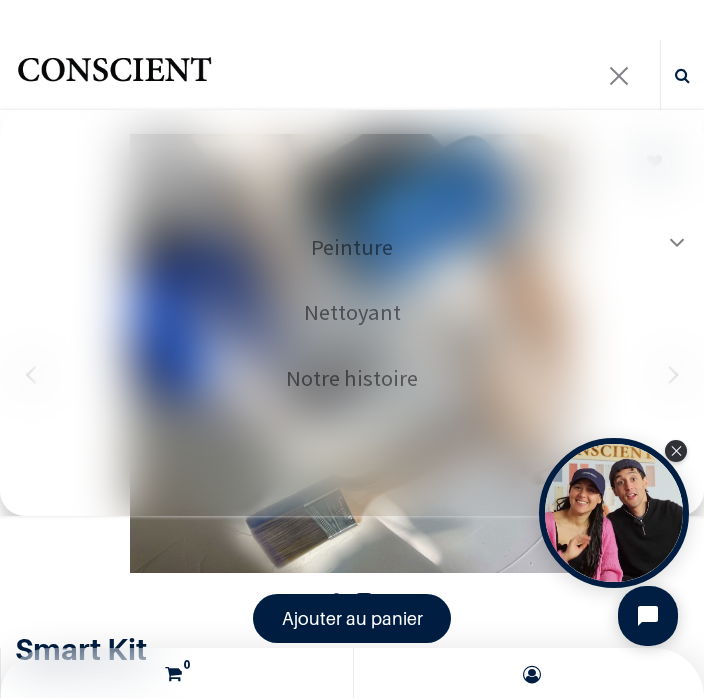 click on "Nettoyant" at bounding box center (352, 312) 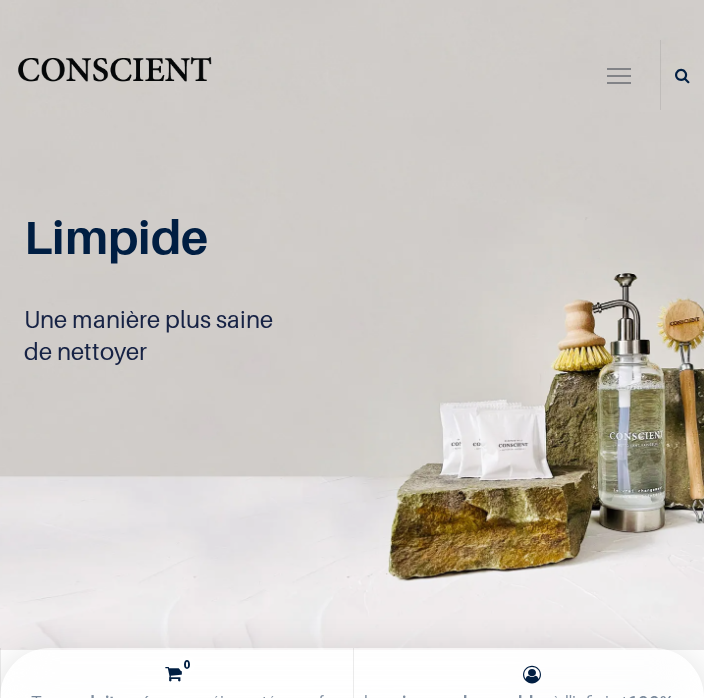scroll, scrollTop: 0, scrollLeft: 0, axis: both 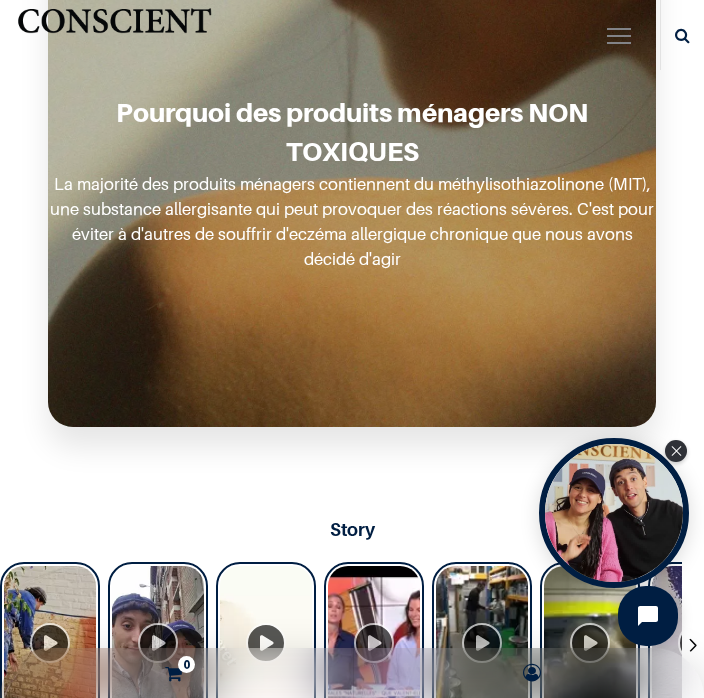 click on "Pourquoi des produits ménagers NON TOXIQUES  La majorité des produits ménagers contiennent du méthylisothiazolinone (MIT), une substance allergisante qui peut provoquer des réactions sévères. C'est pour éviter à d'autres de souffrir d'eczéma allergique chronique que nous avons décidé d'agir" at bounding box center [352, 183] 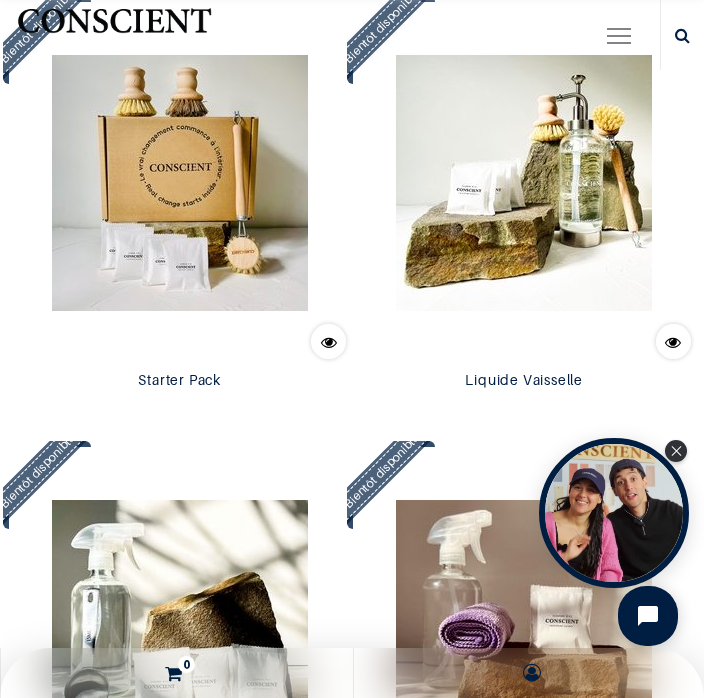 scroll, scrollTop: 1716, scrollLeft: 0, axis: vertical 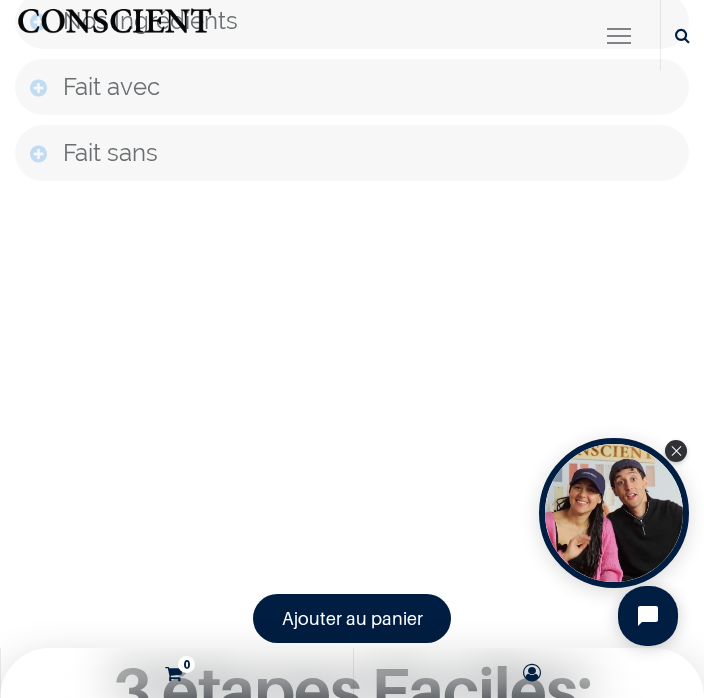 click on "Fait avec" at bounding box center [352, 87] 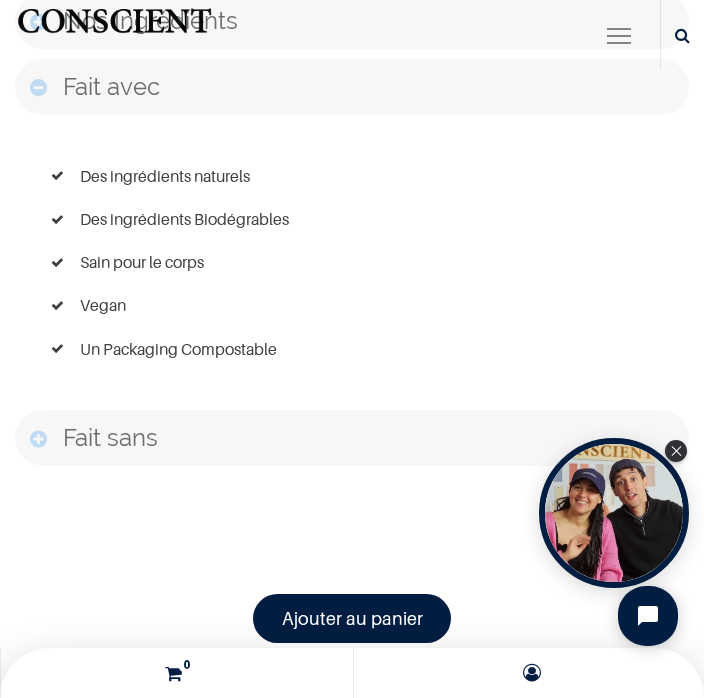 click on "Nos Ingrédients" at bounding box center (352, 21) 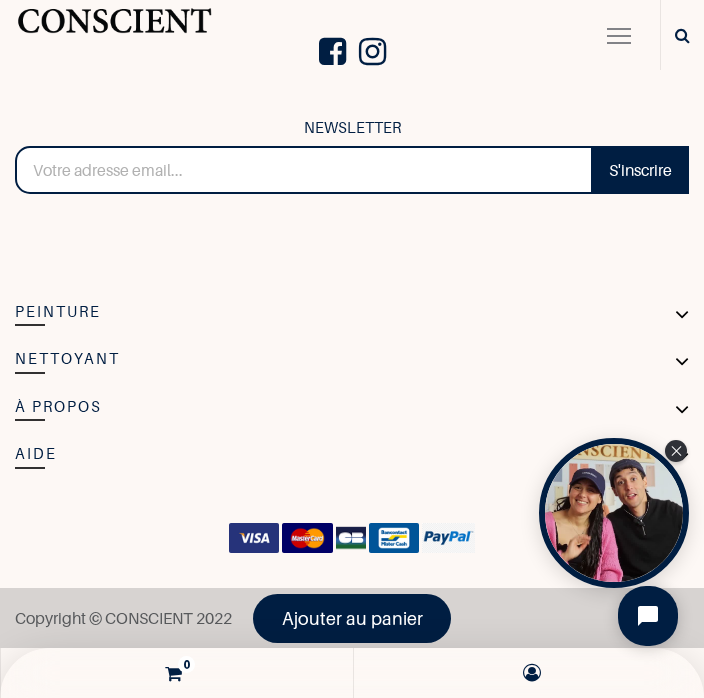 scroll, scrollTop: 4516, scrollLeft: 0, axis: vertical 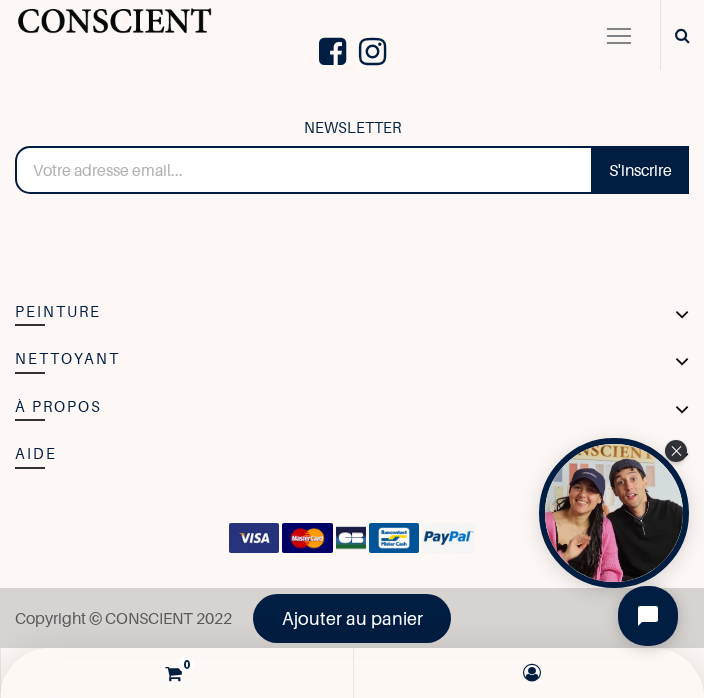 click on "Reçois tes recharges
directement chez toi" at bounding box center (352, -226) 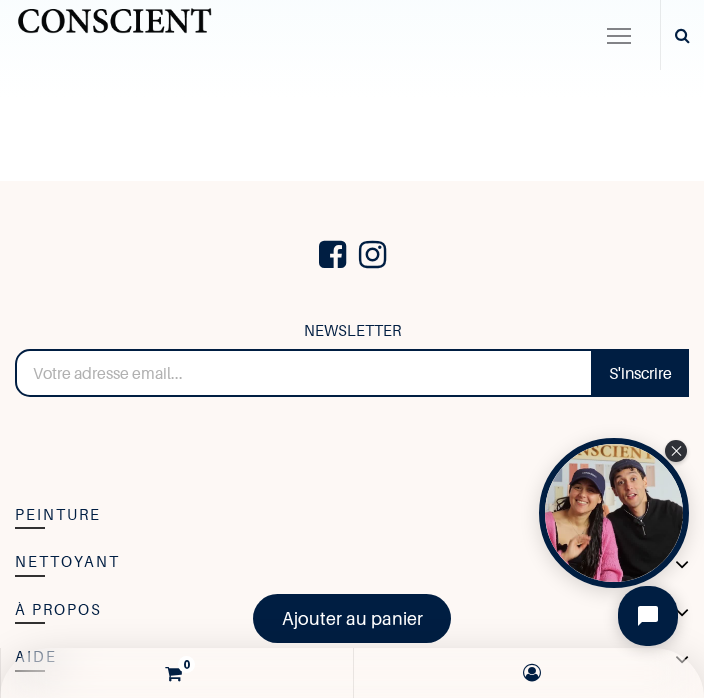scroll, scrollTop: 4278, scrollLeft: 0, axis: vertical 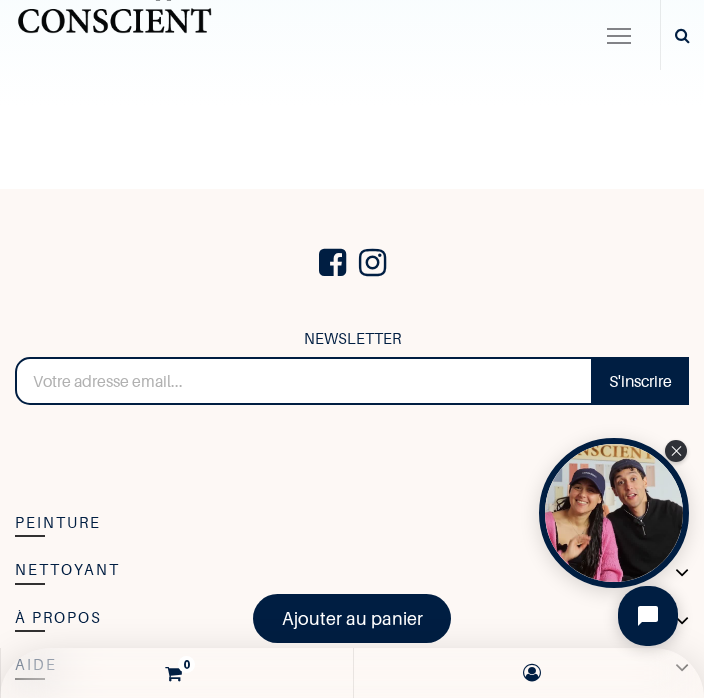 click at bounding box center (352, -232) 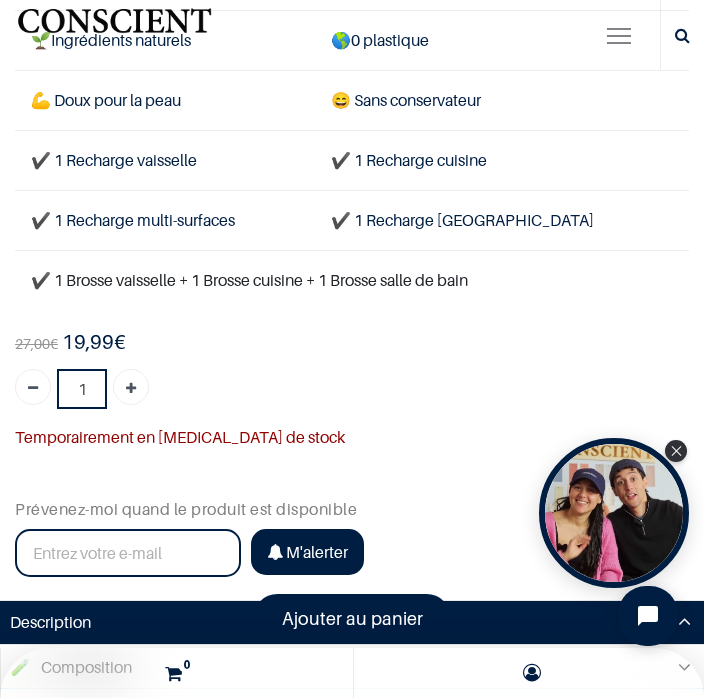 scroll, scrollTop: 331, scrollLeft: 0, axis: vertical 